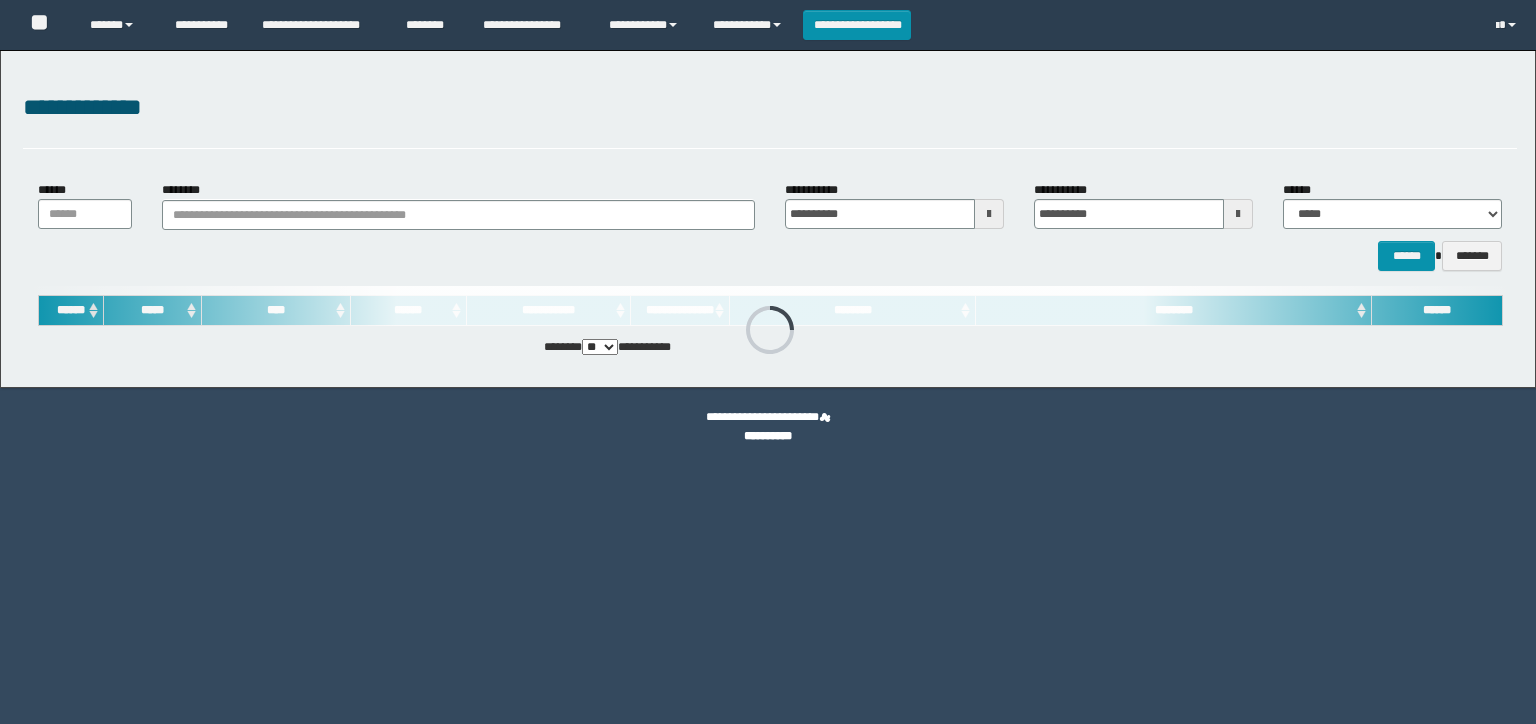 scroll, scrollTop: 0, scrollLeft: 0, axis: both 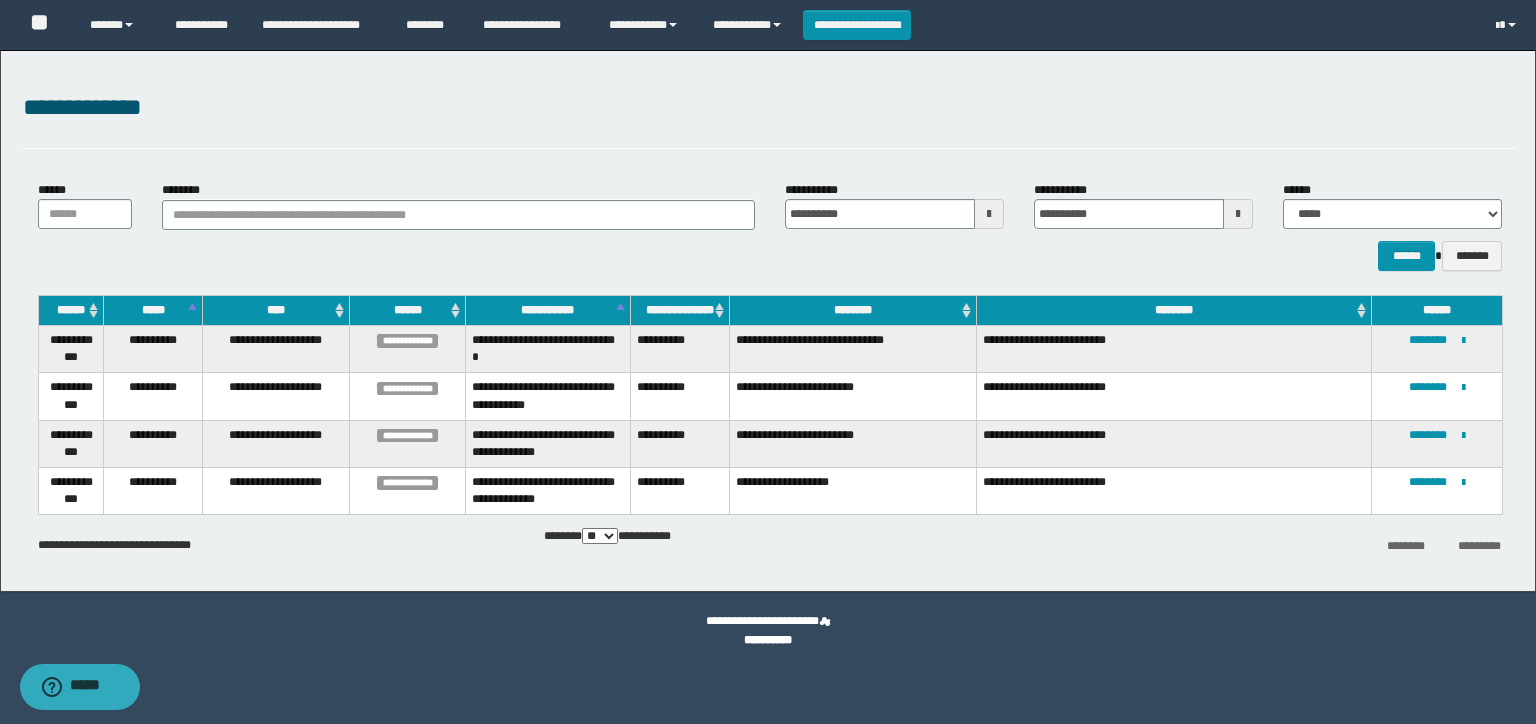 click on "**********" at bounding box center (770, 544) 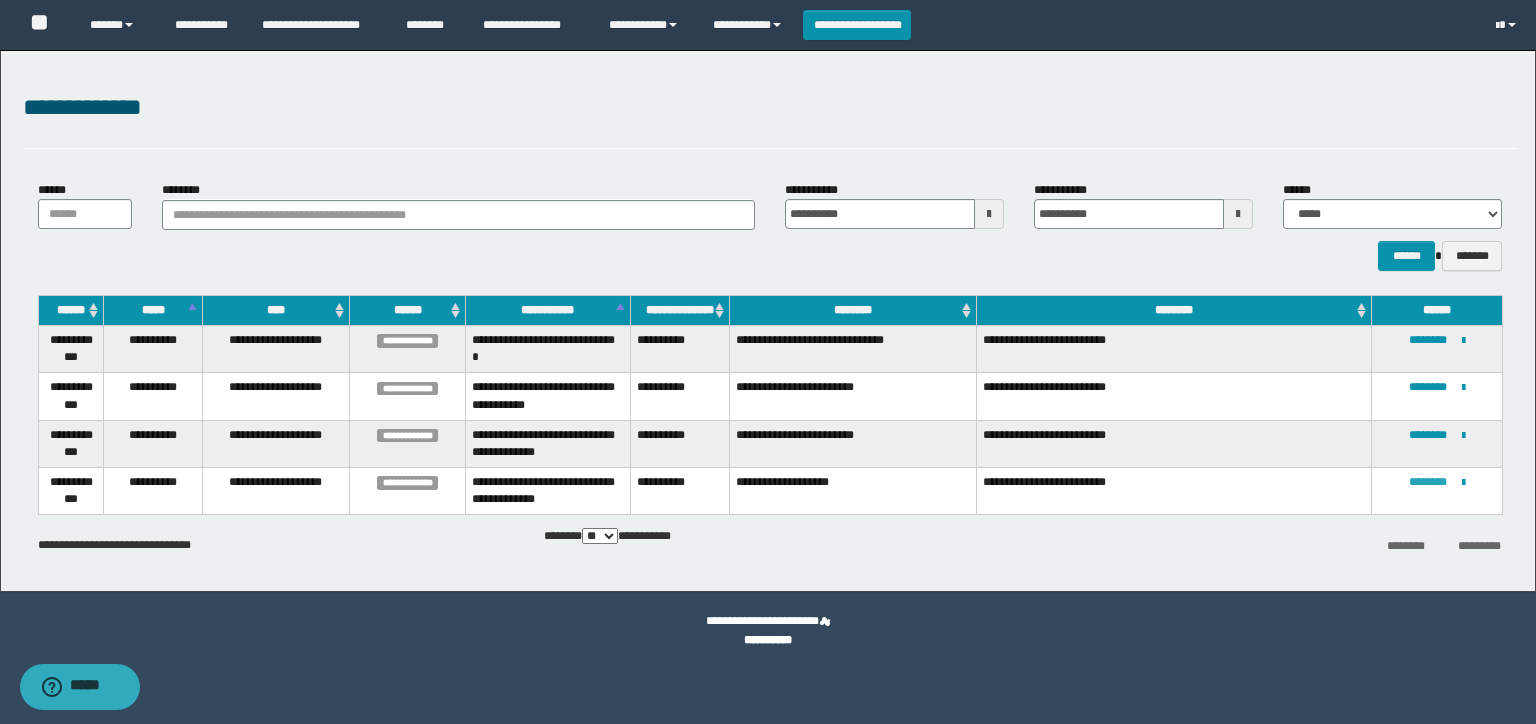 click on "********" at bounding box center (1428, 482) 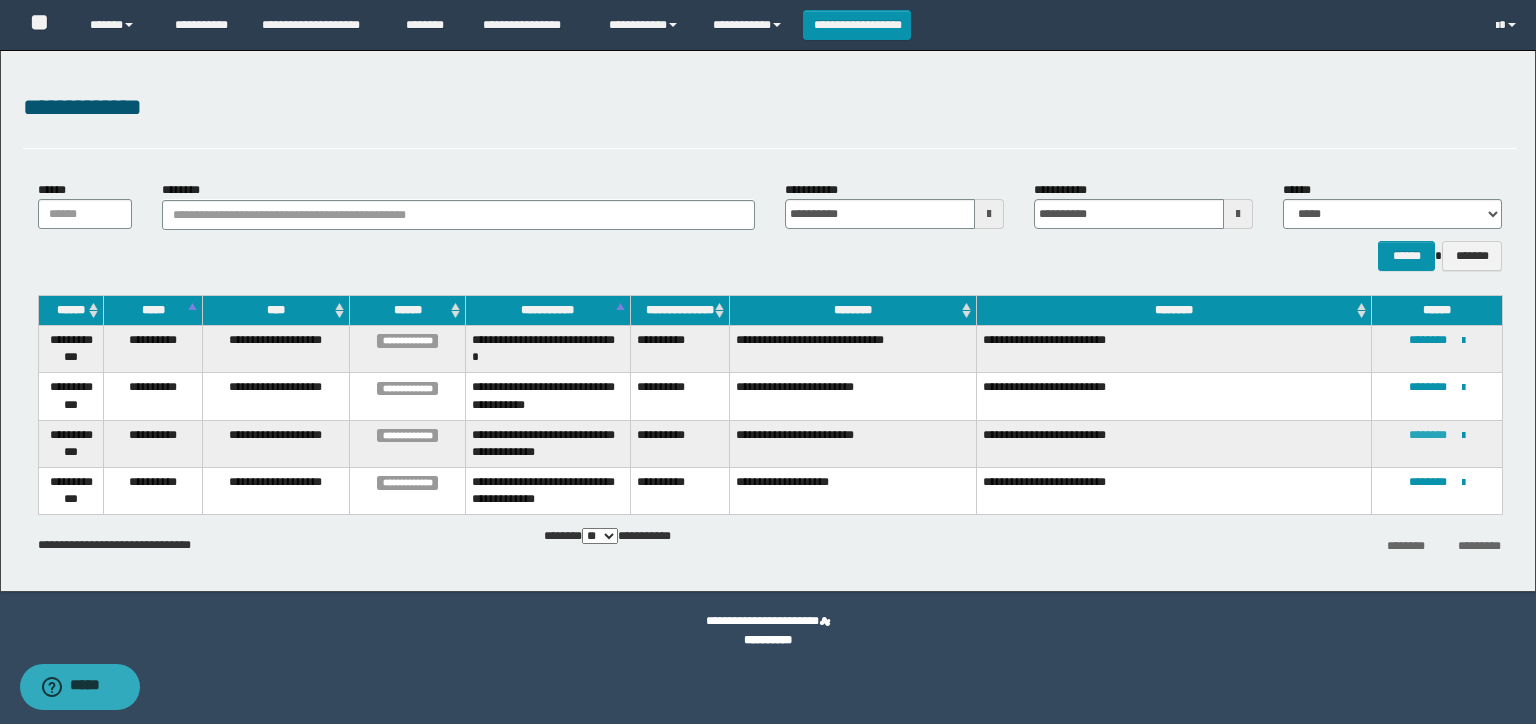 click on "********" at bounding box center (1428, 435) 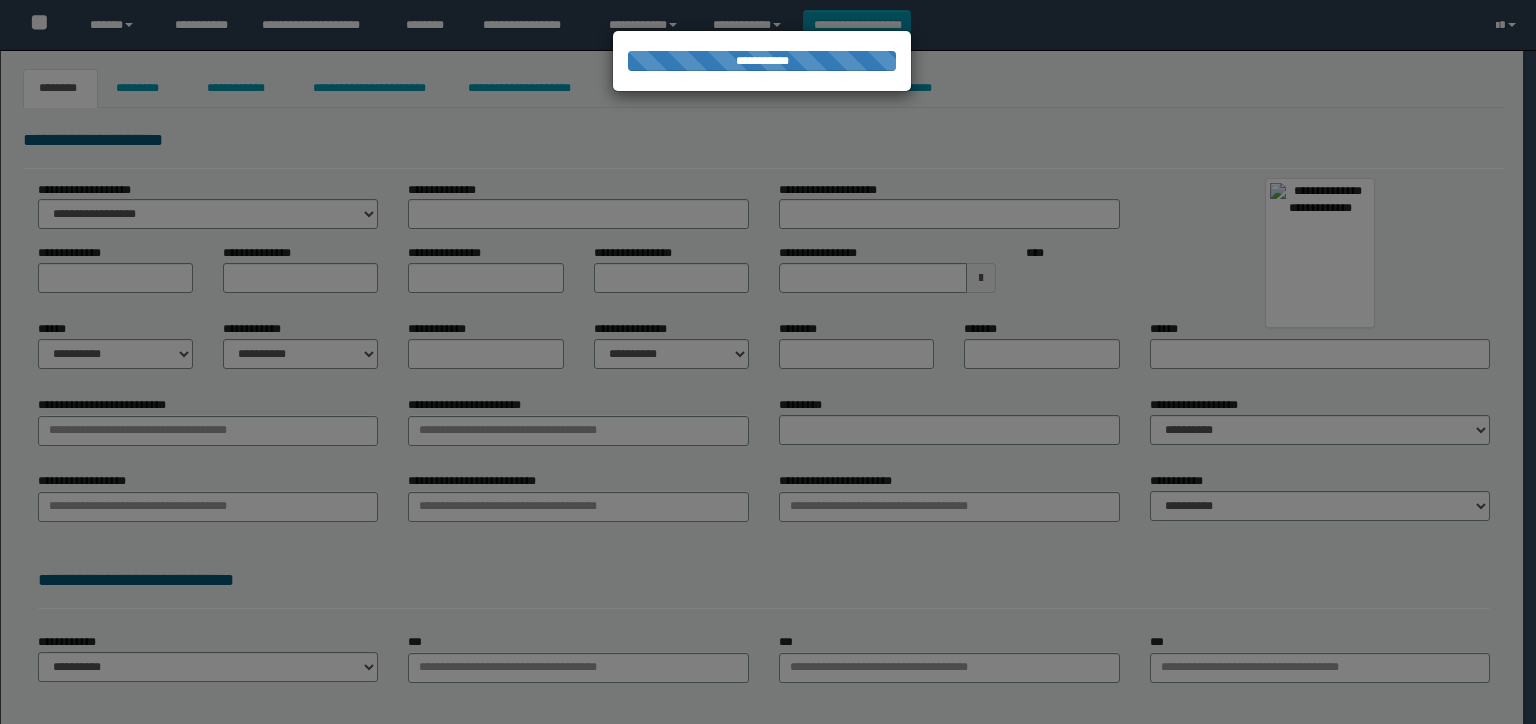 type on "**********" 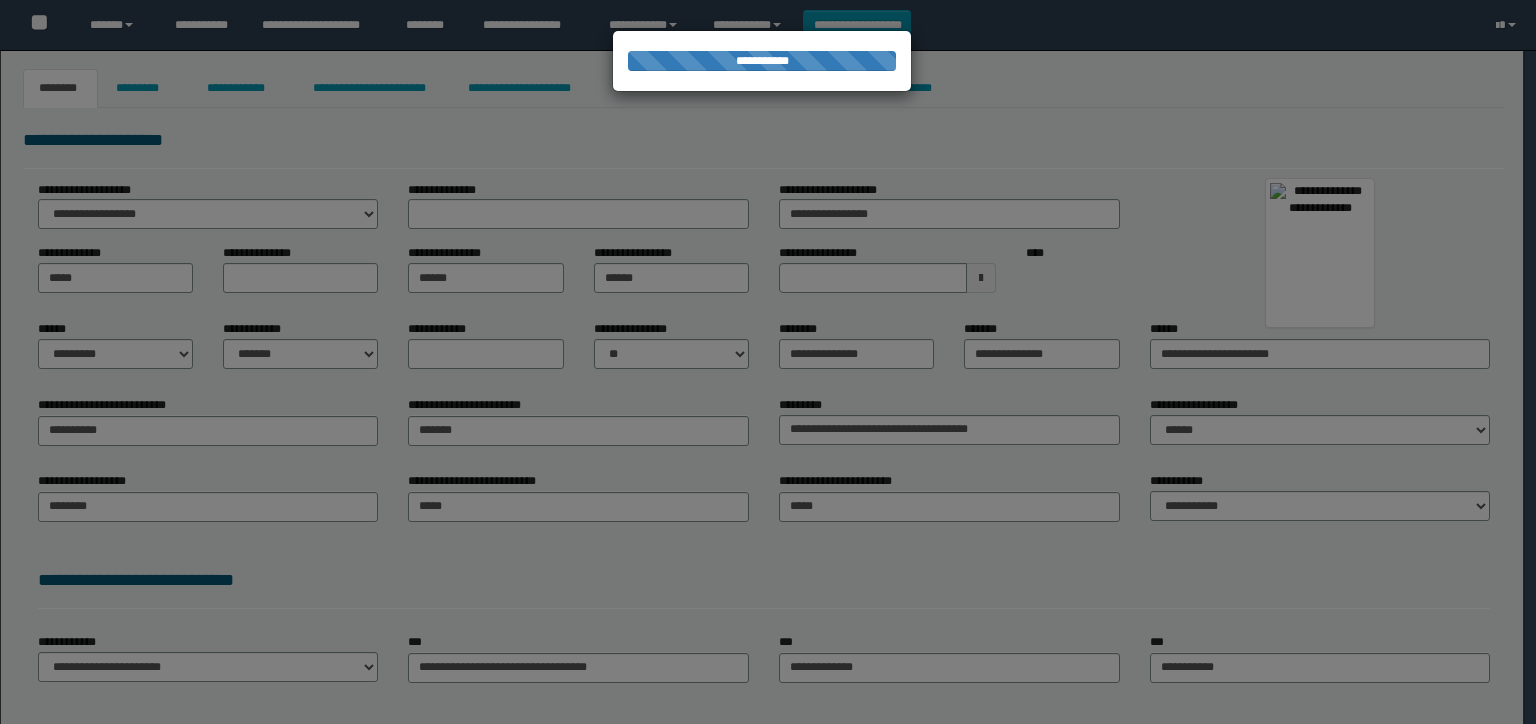 scroll, scrollTop: 0, scrollLeft: 0, axis: both 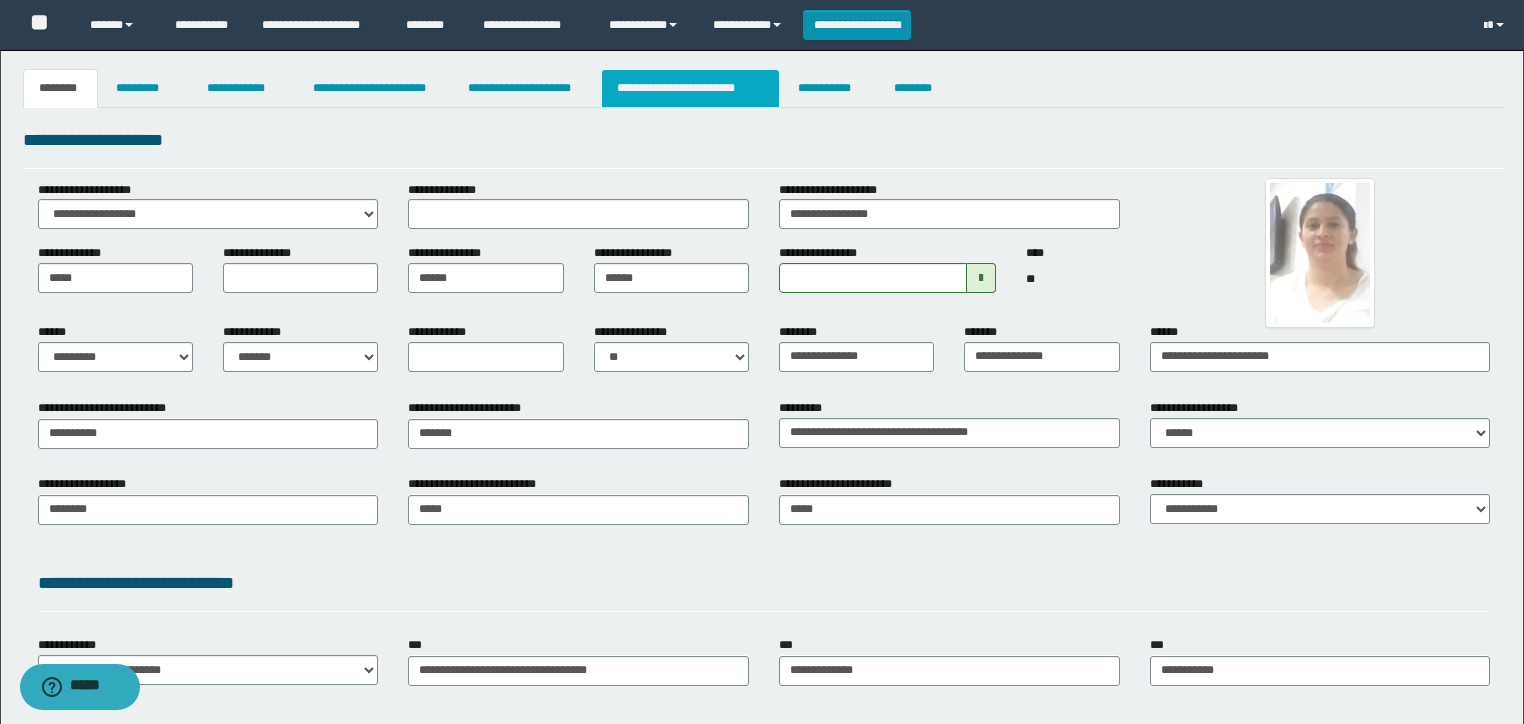 click on "**********" at bounding box center (690, 88) 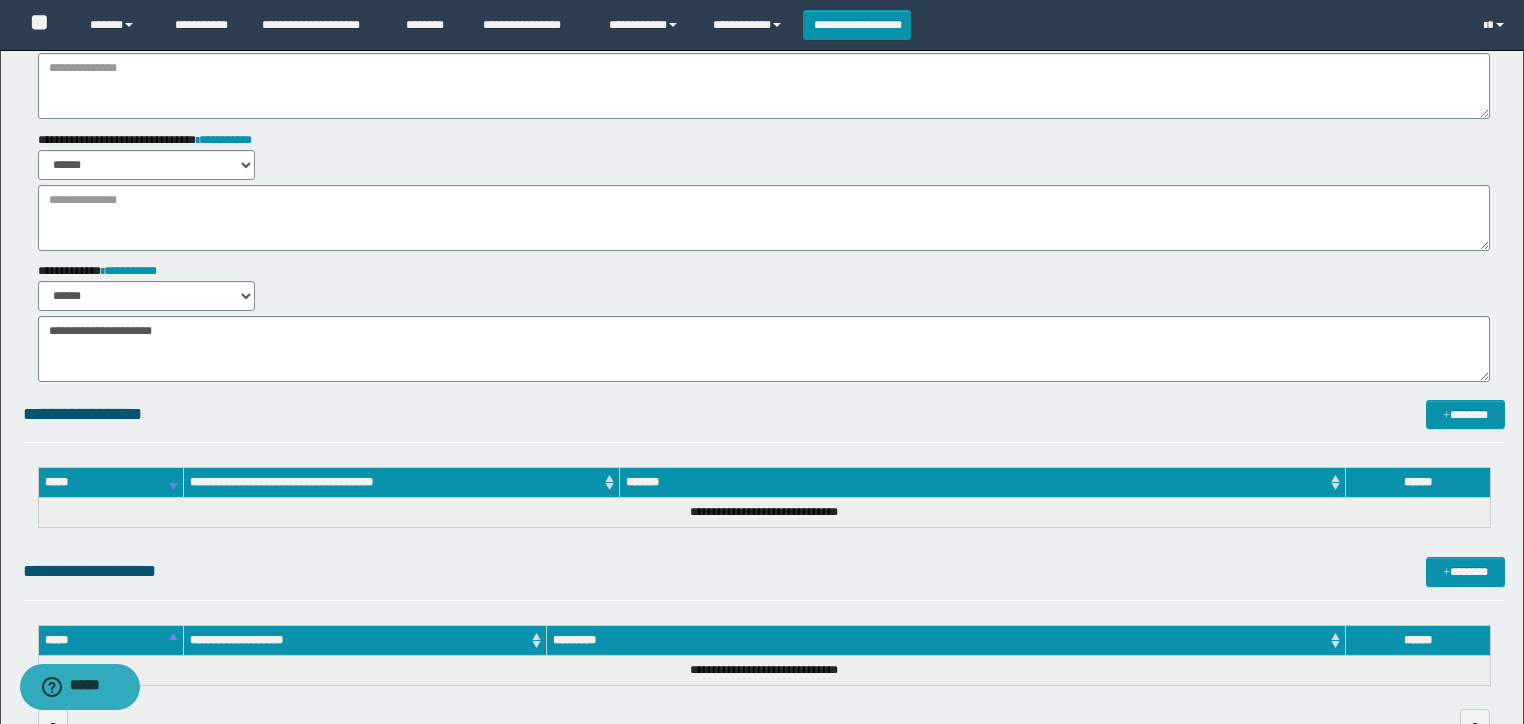 scroll, scrollTop: 720, scrollLeft: 0, axis: vertical 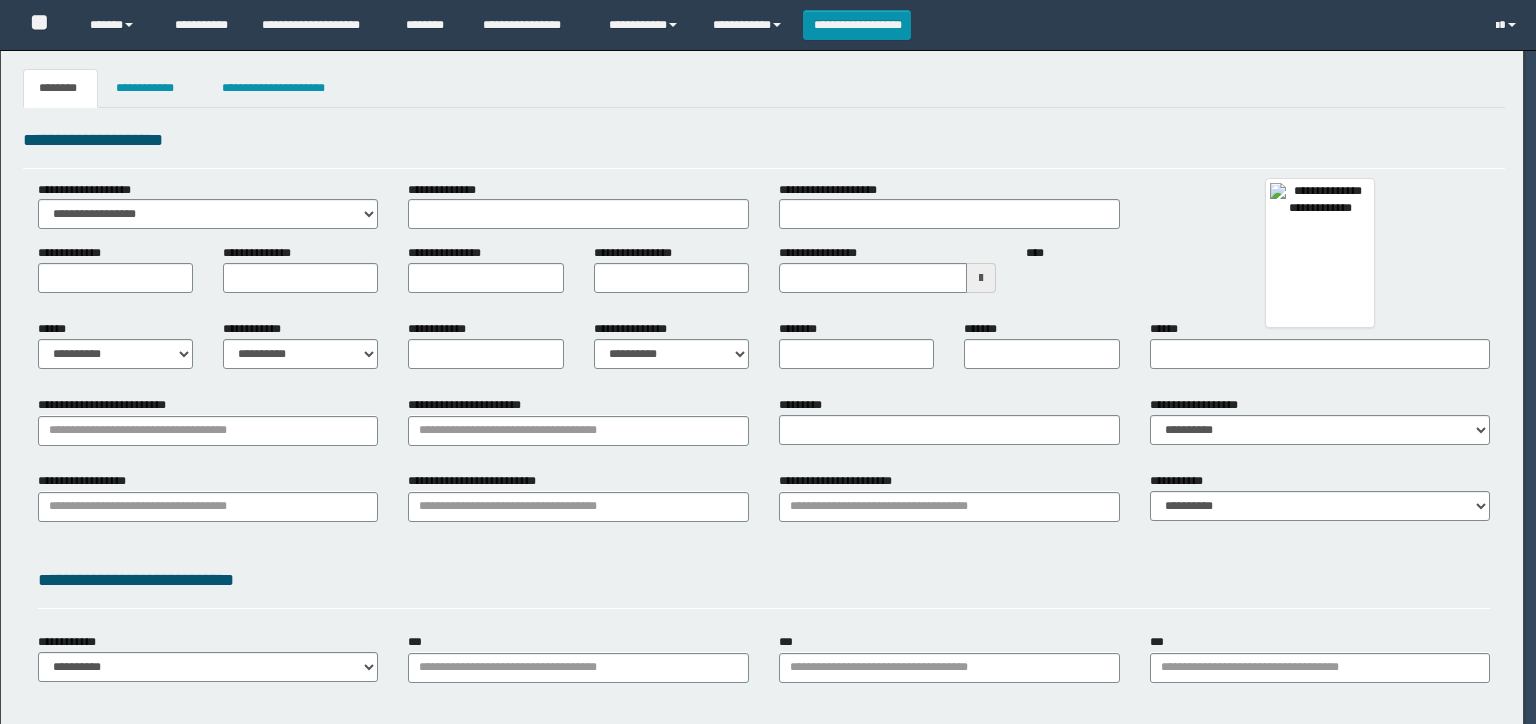 type on "**********" 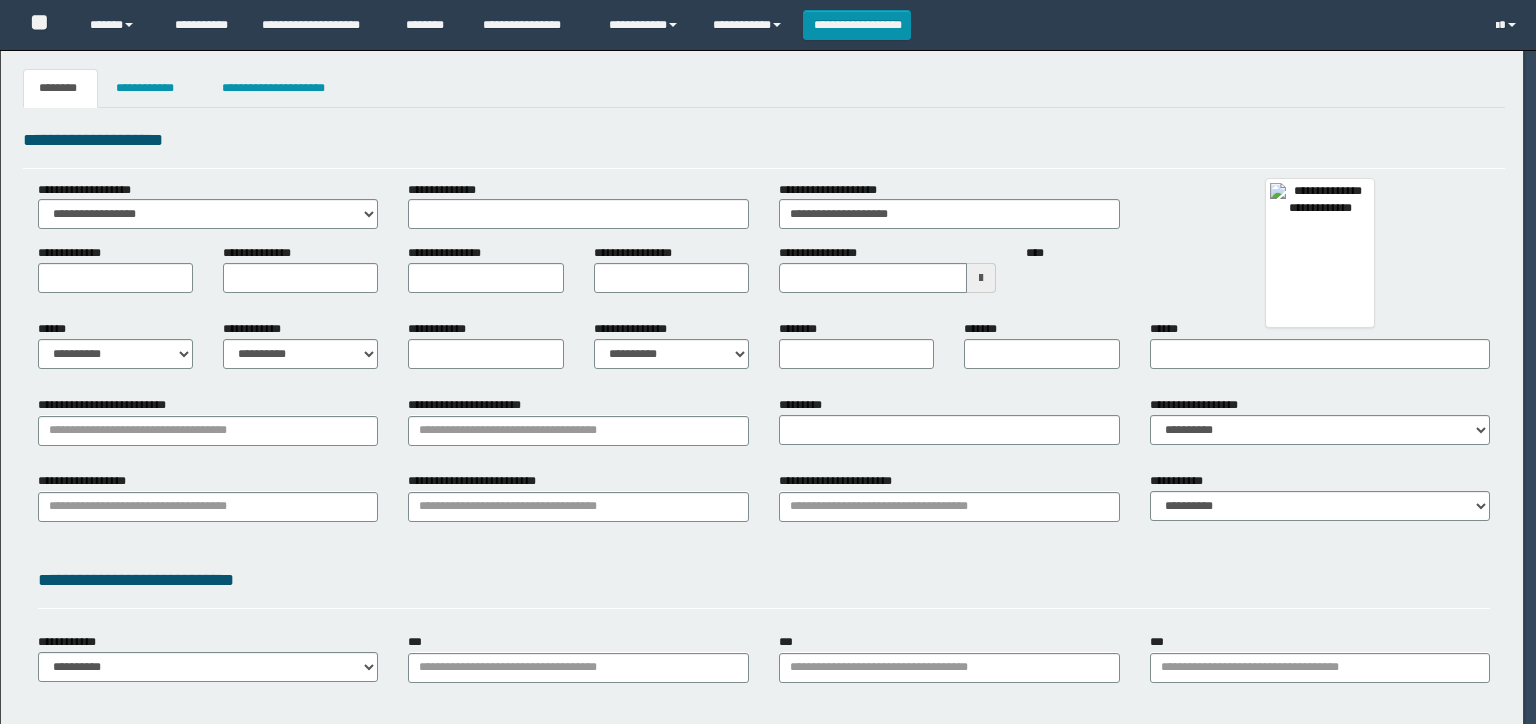 type on "*****" 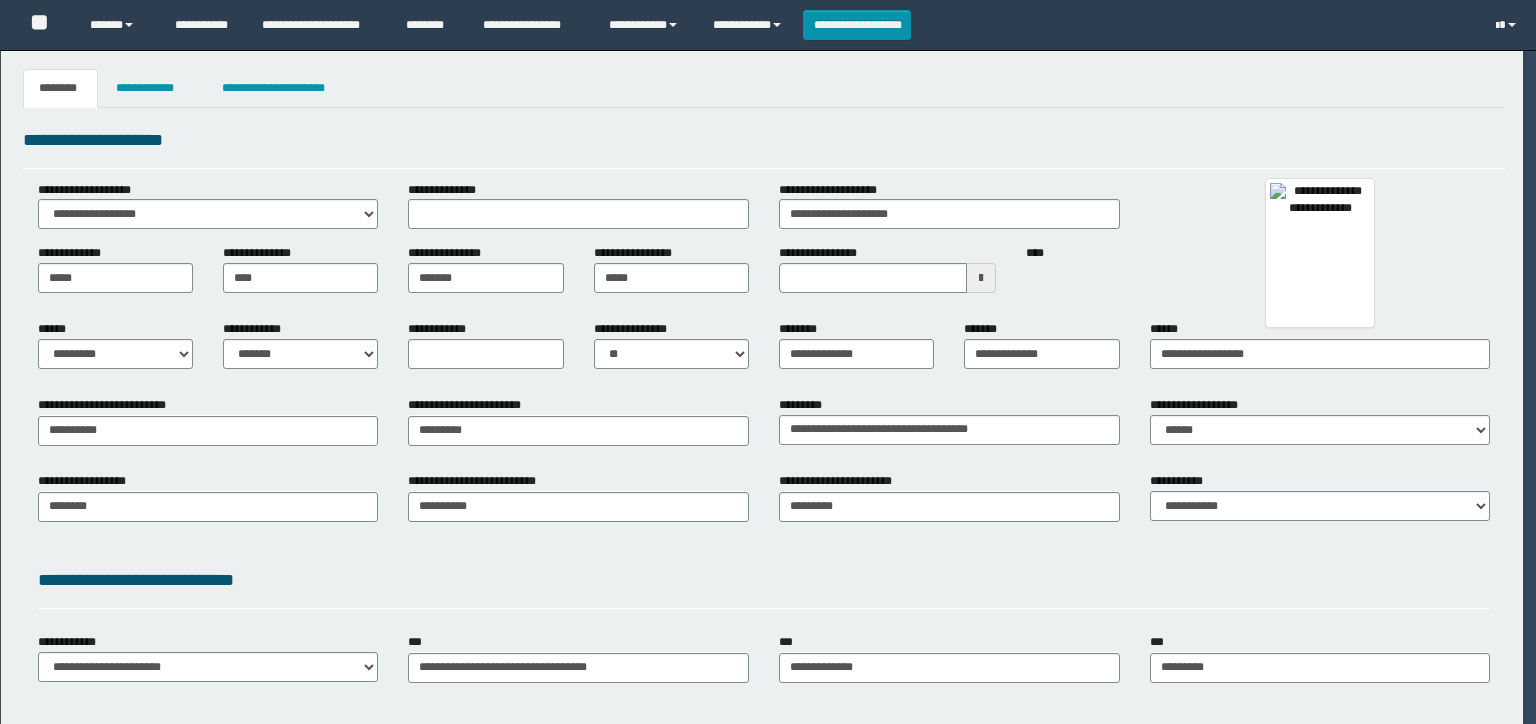 select on "*" 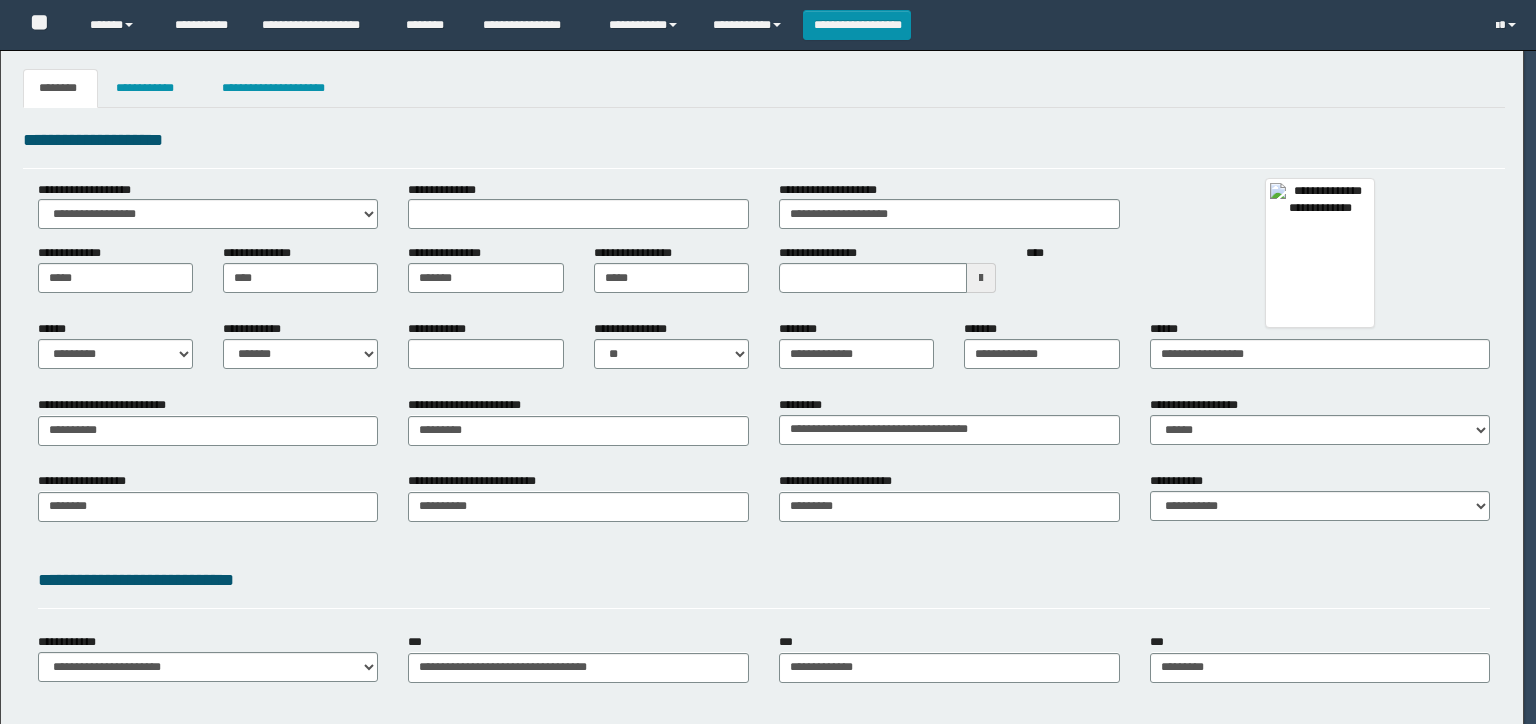 select on "*" 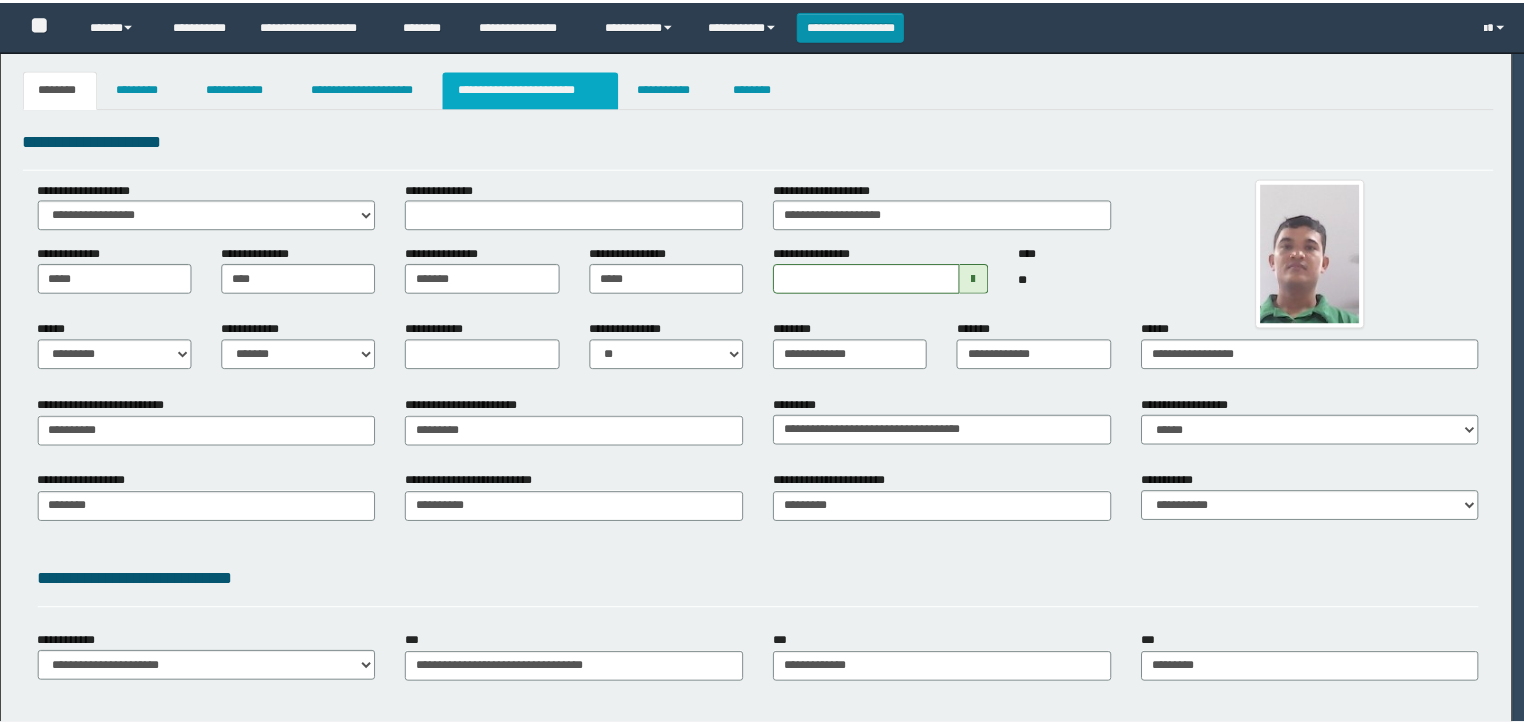 scroll, scrollTop: 0, scrollLeft: 0, axis: both 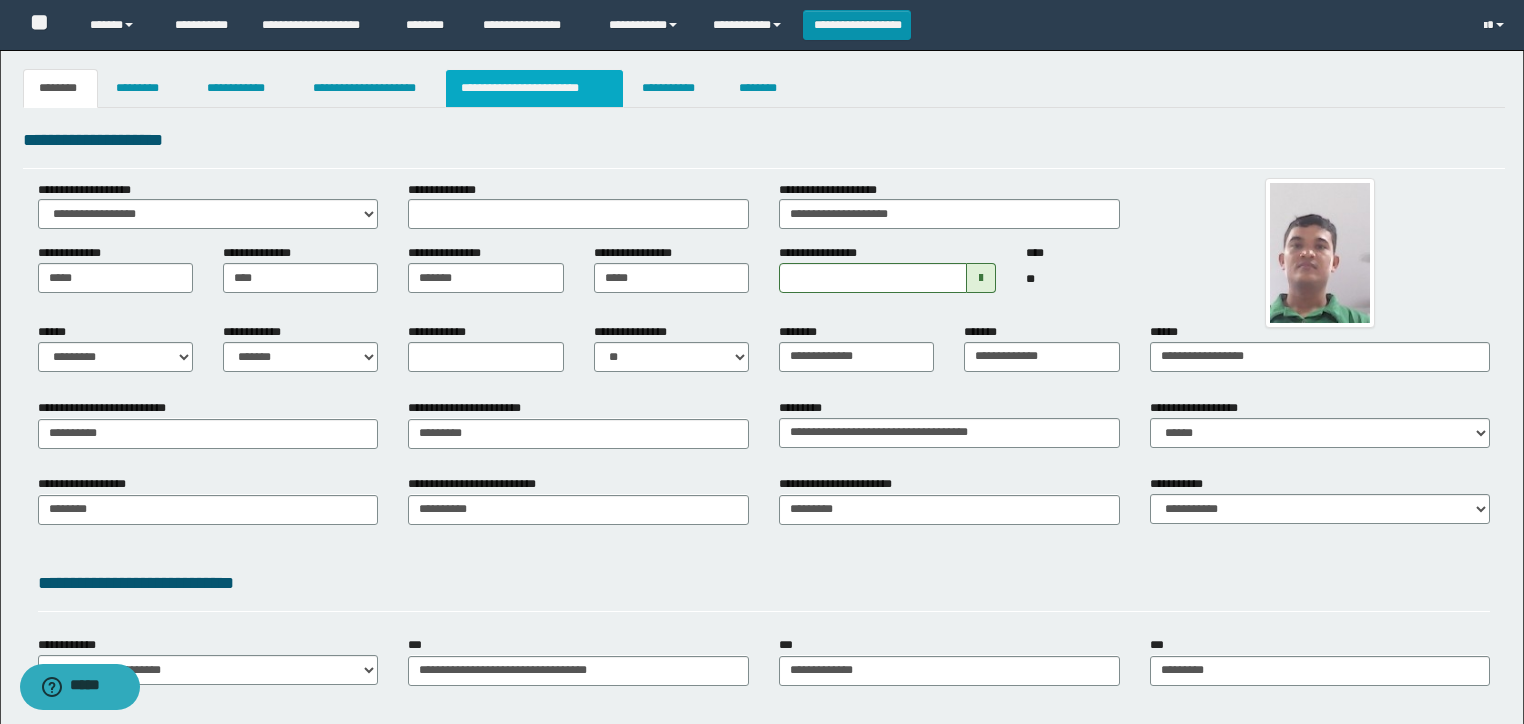 click on "**********" at bounding box center [534, 88] 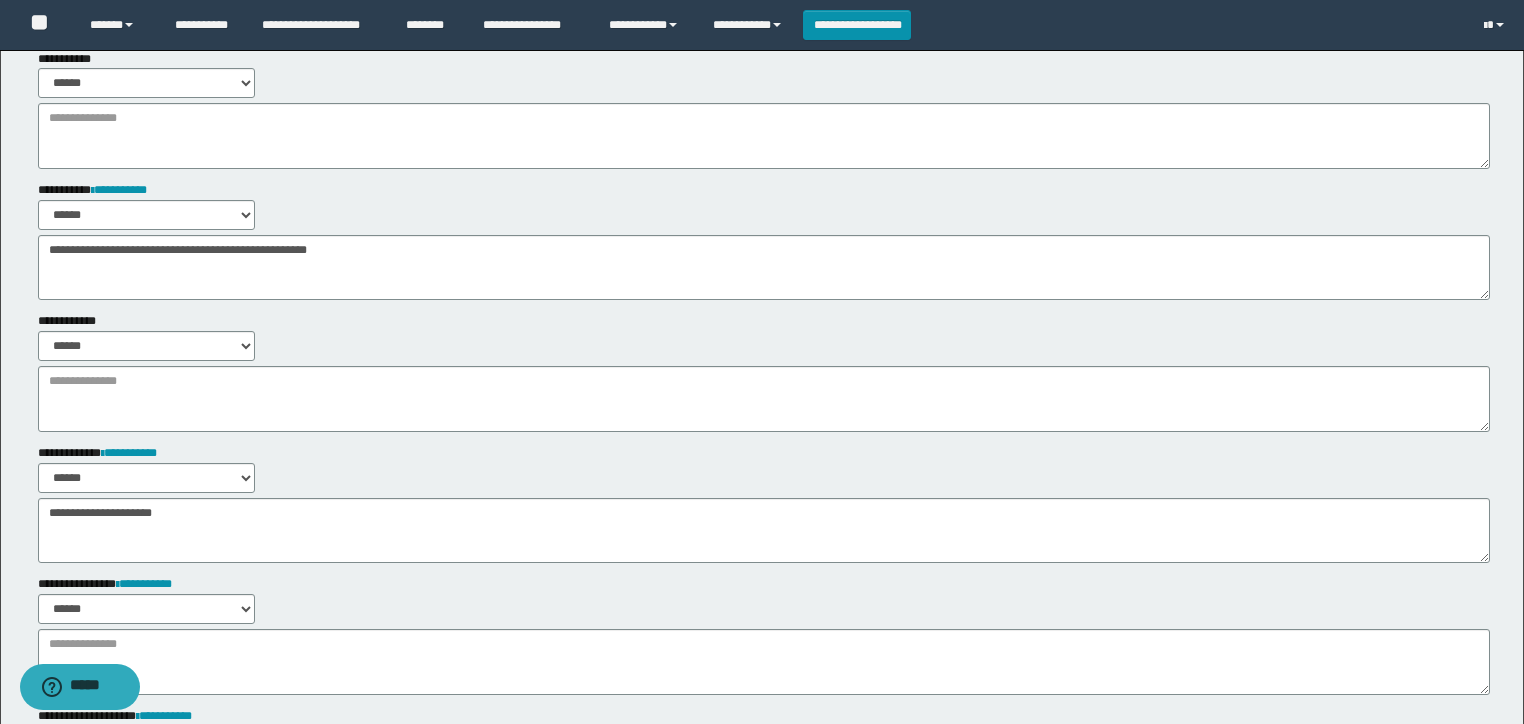 scroll, scrollTop: 80, scrollLeft: 0, axis: vertical 